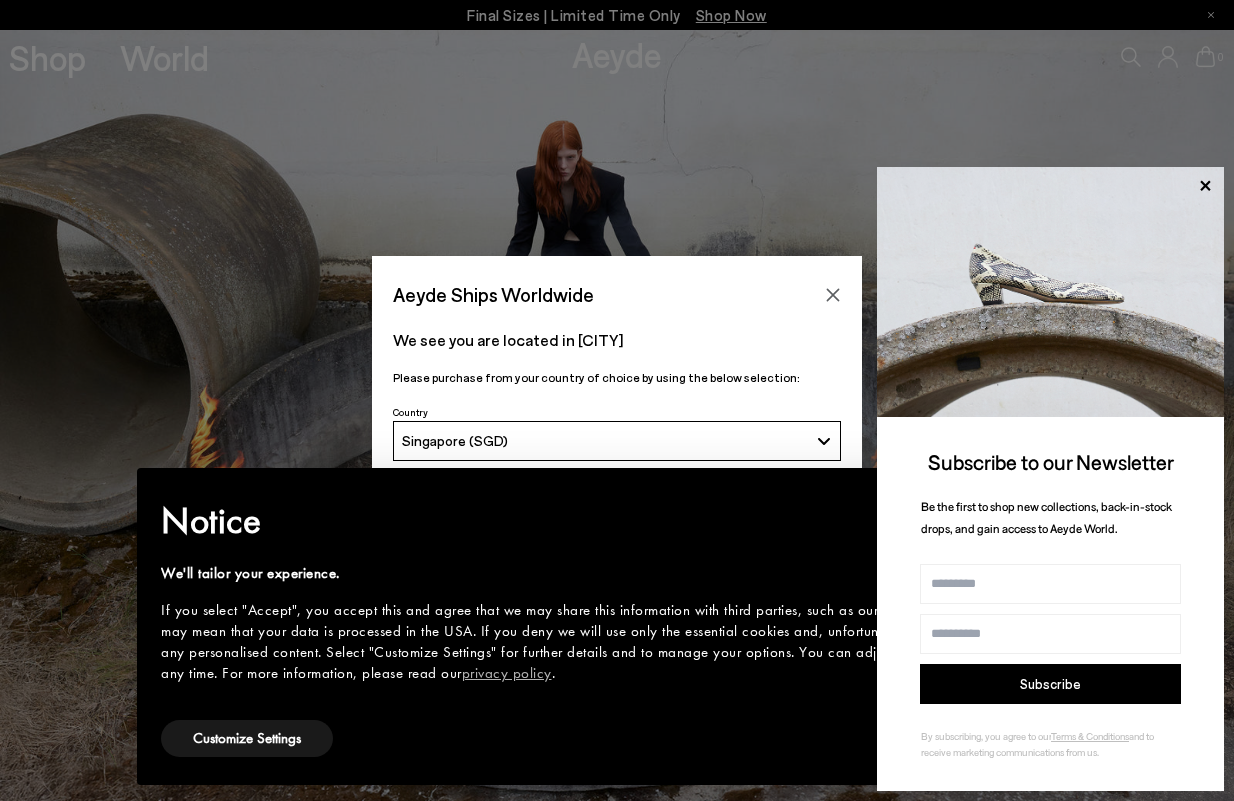scroll, scrollTop: 0, scrollLeft: 0, axis: both 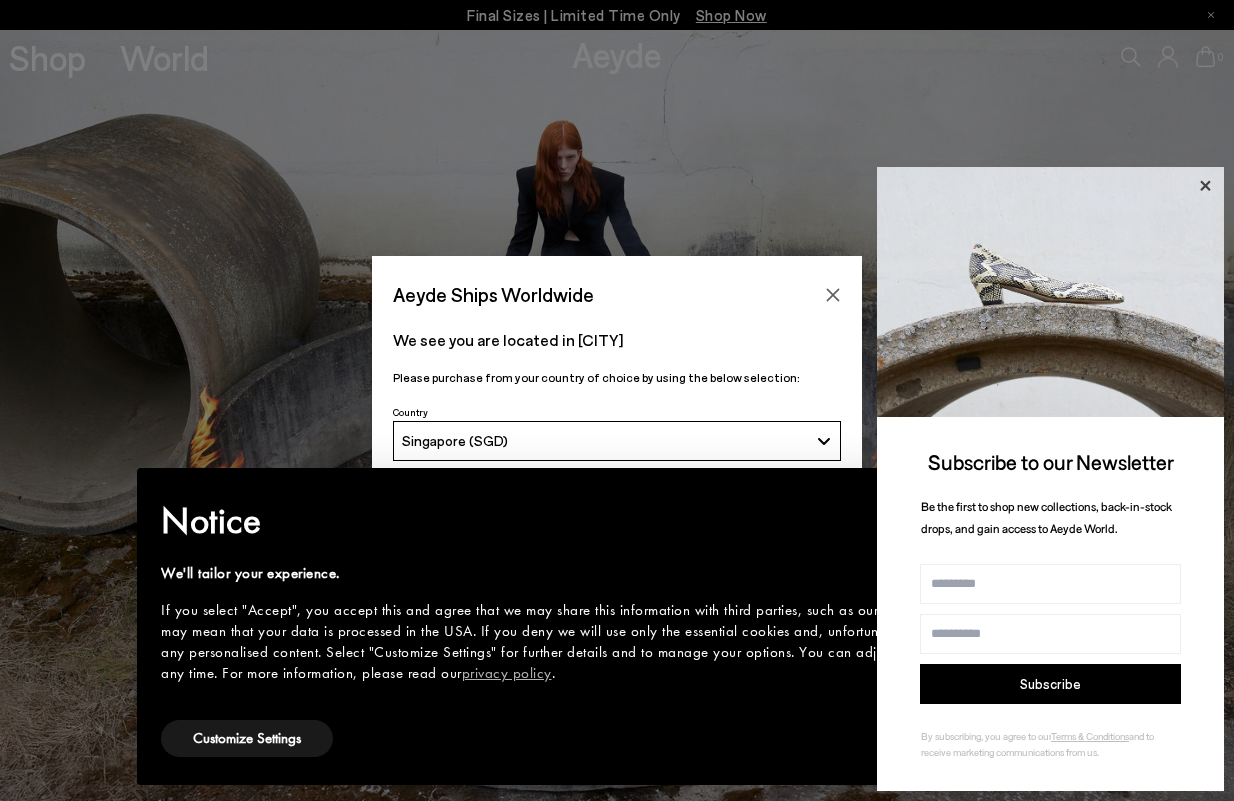 click 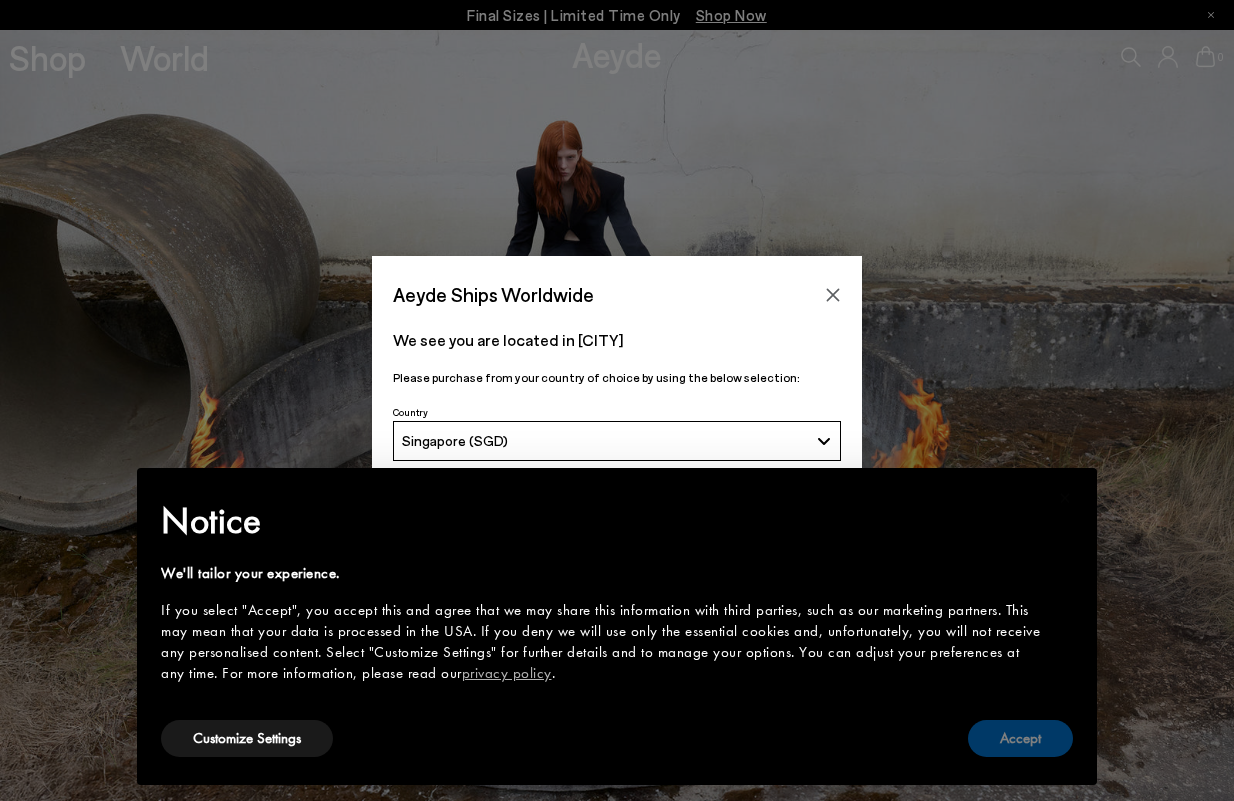 click on "Accept" at bounding box center (1020, 738) 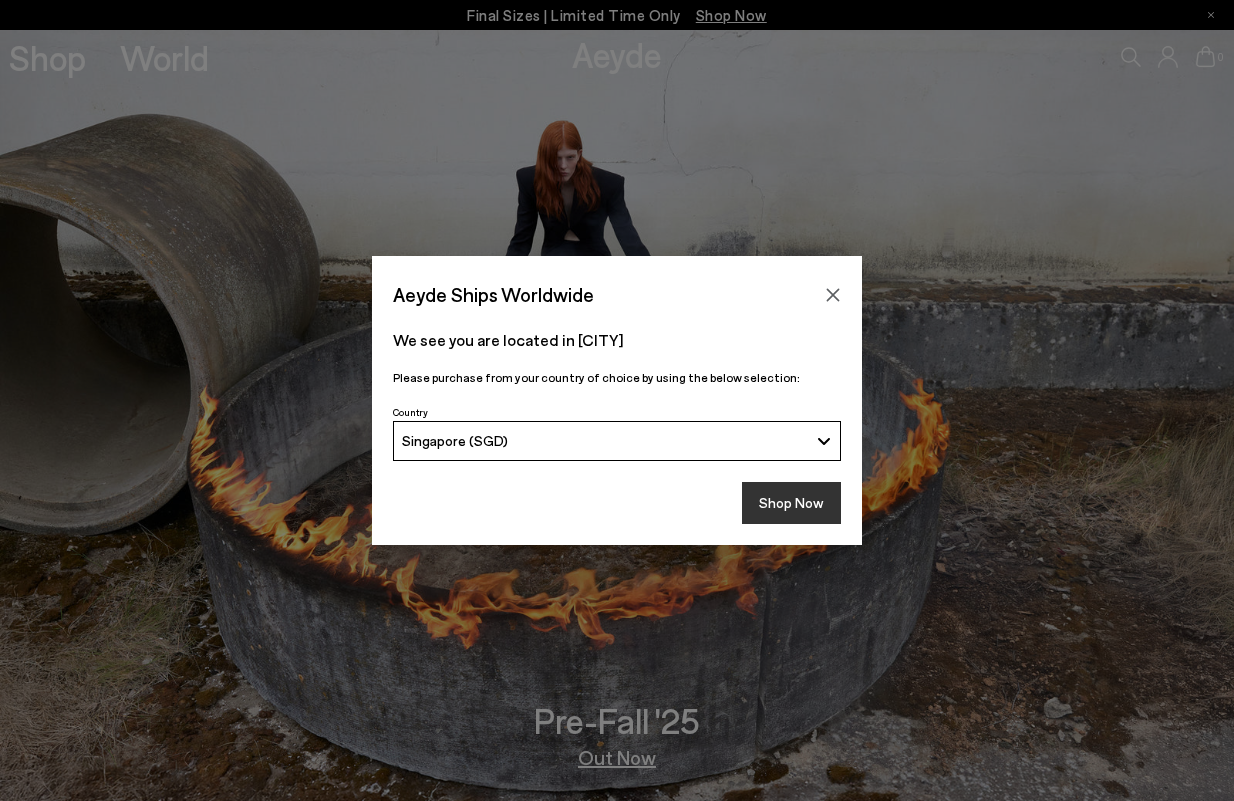 click on "Shop Now" at bounding box center [791, 503] 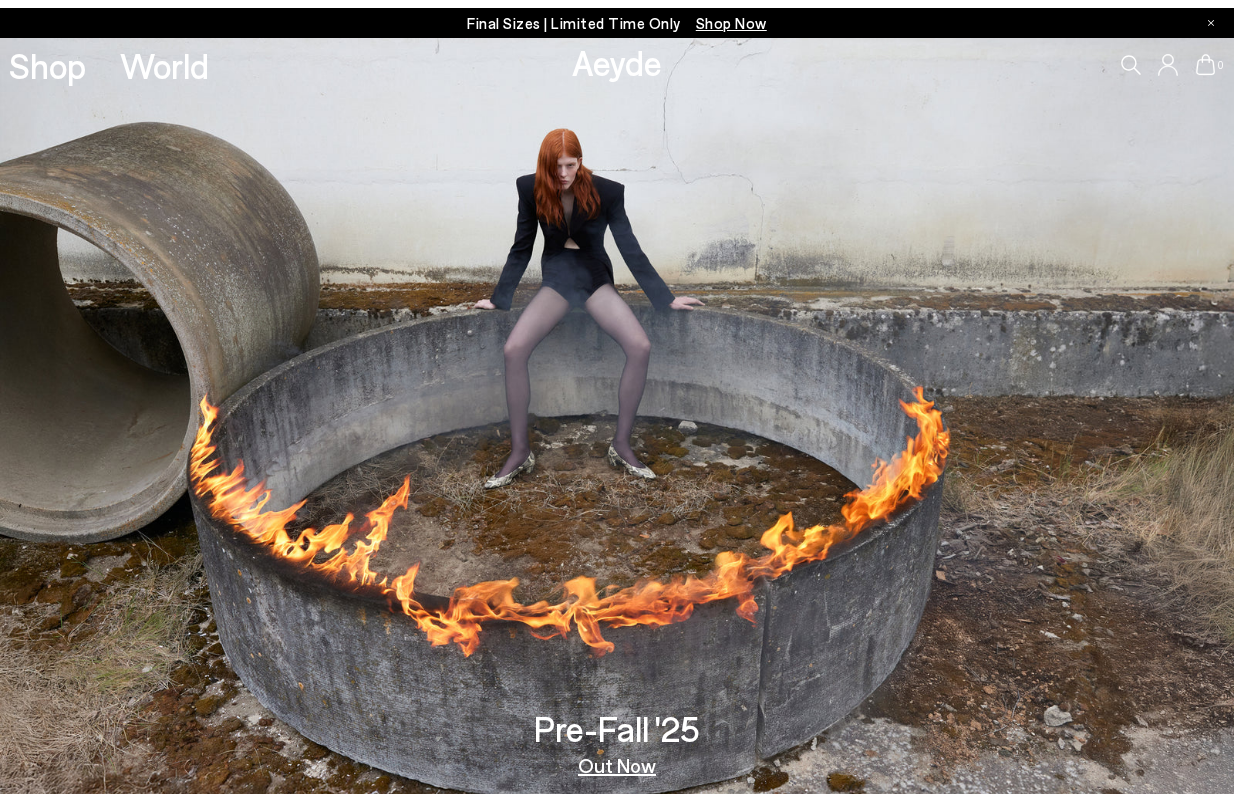 scroll, scrollTop: 0, scrollLeft: 0, axis: both 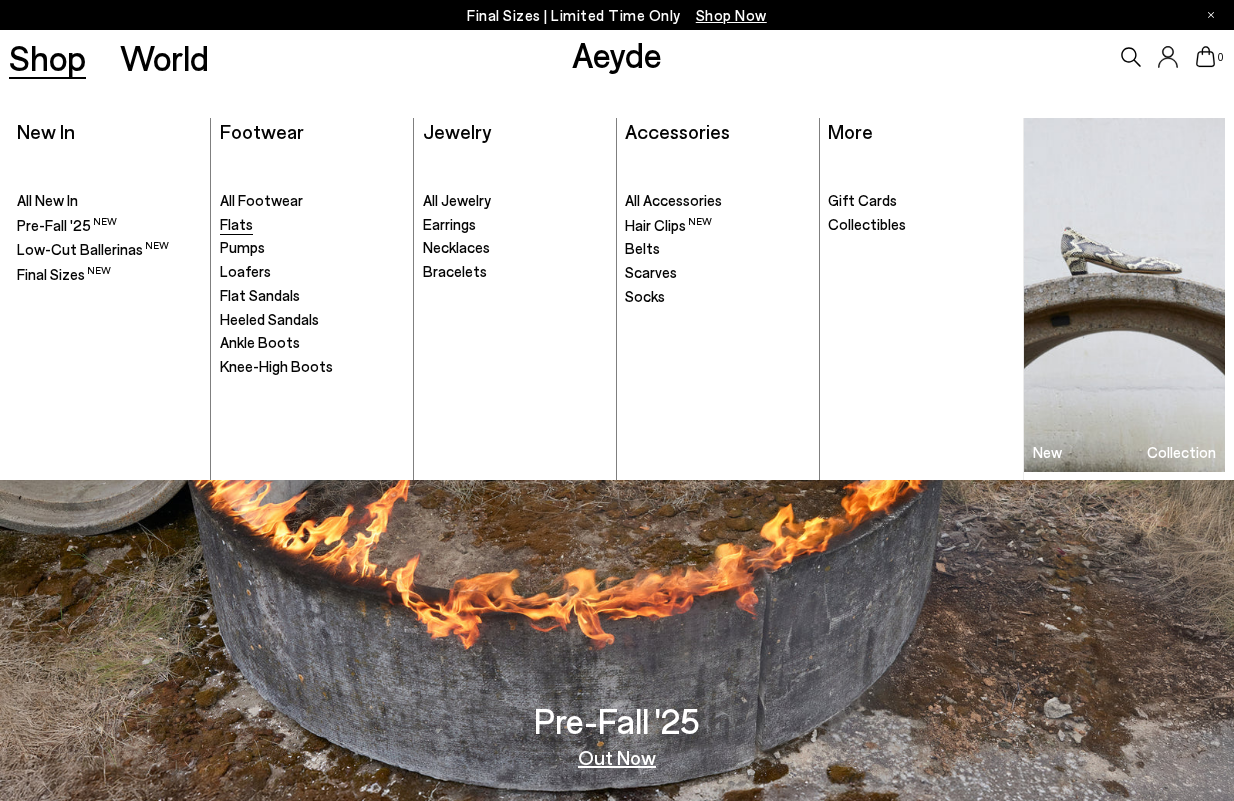click on "Flats" at bounding box center (236, 224) 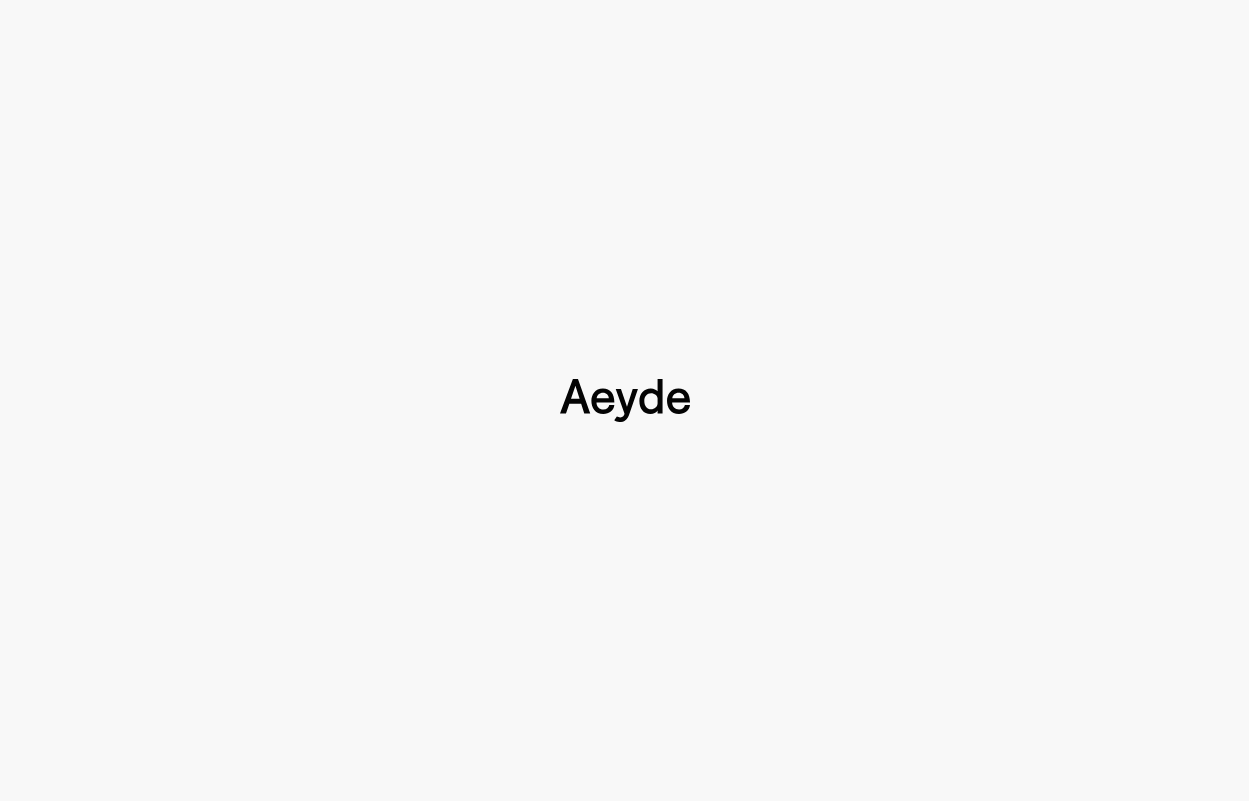 type 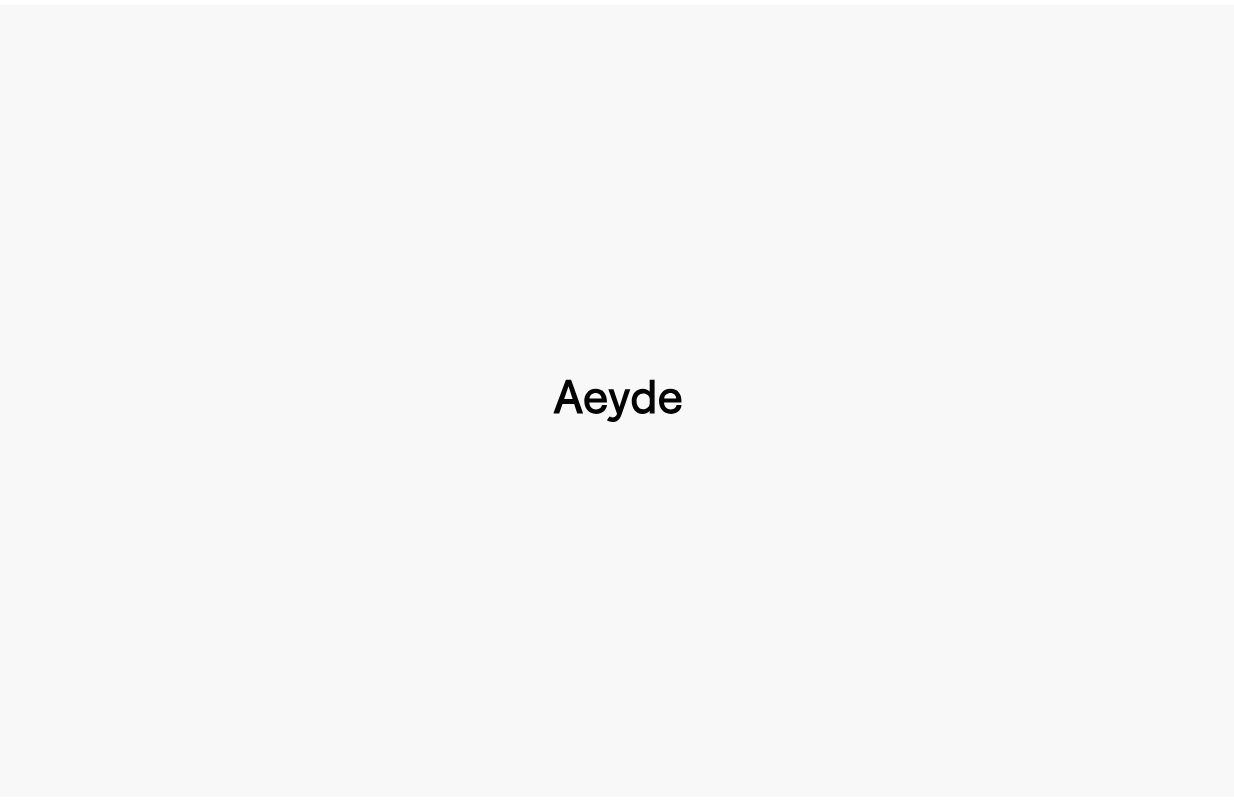 scroll, scrollTop: 0, scrollLeft: 0, axis: both 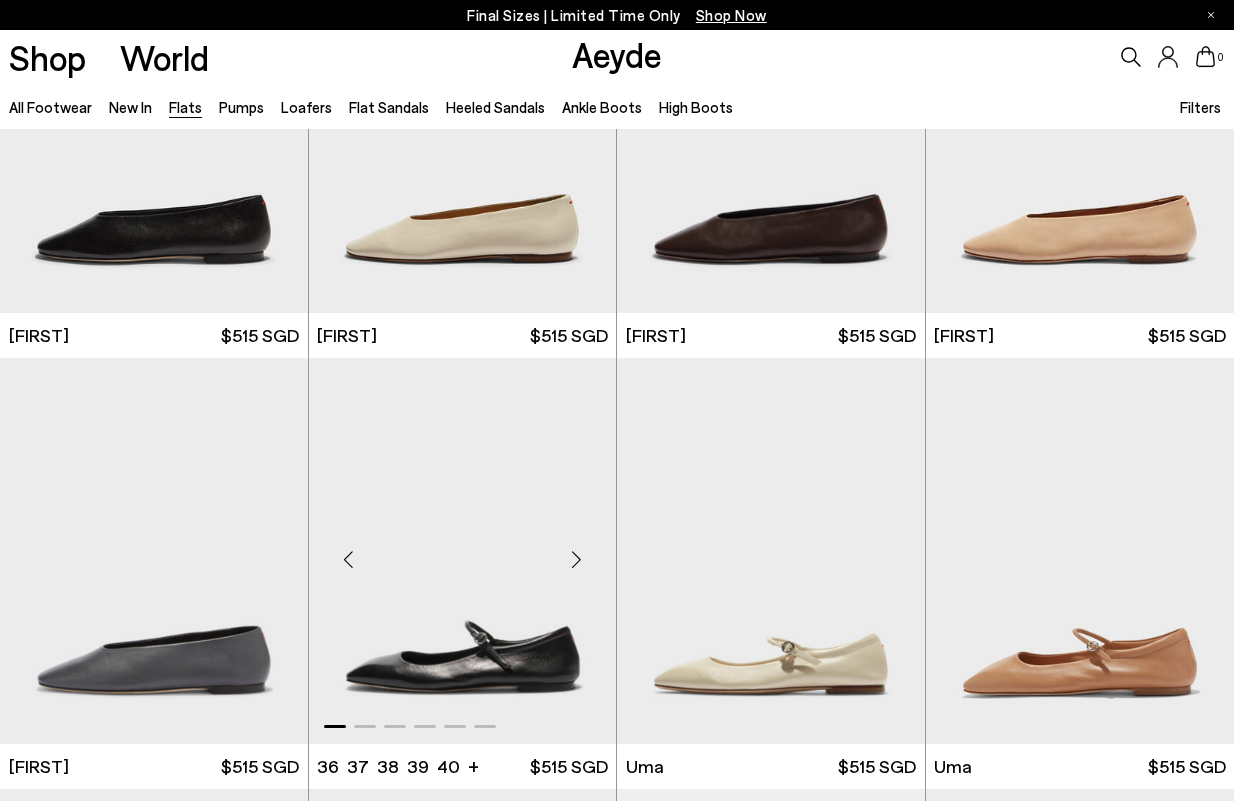 click at bounding box center [463, 551] 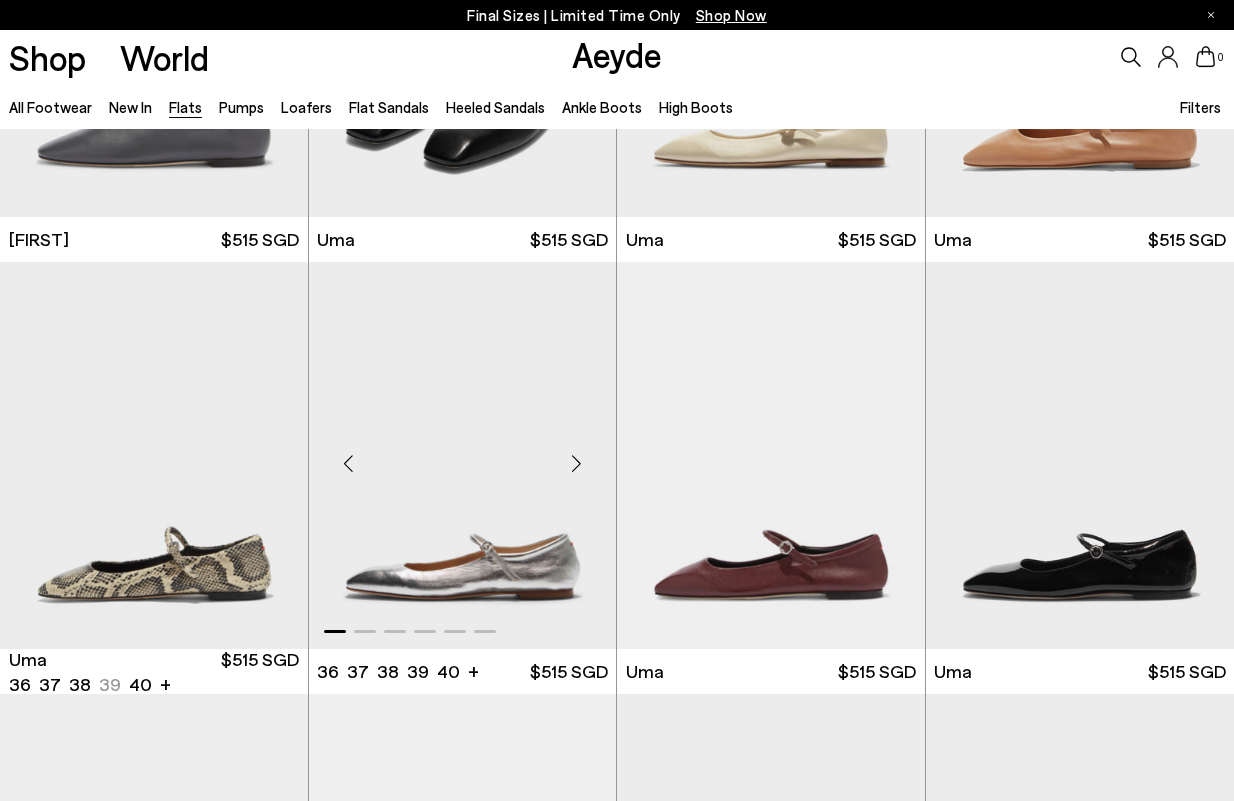 scroll, scrollTop: 4160, scrollLeft: 0, axis: vertical 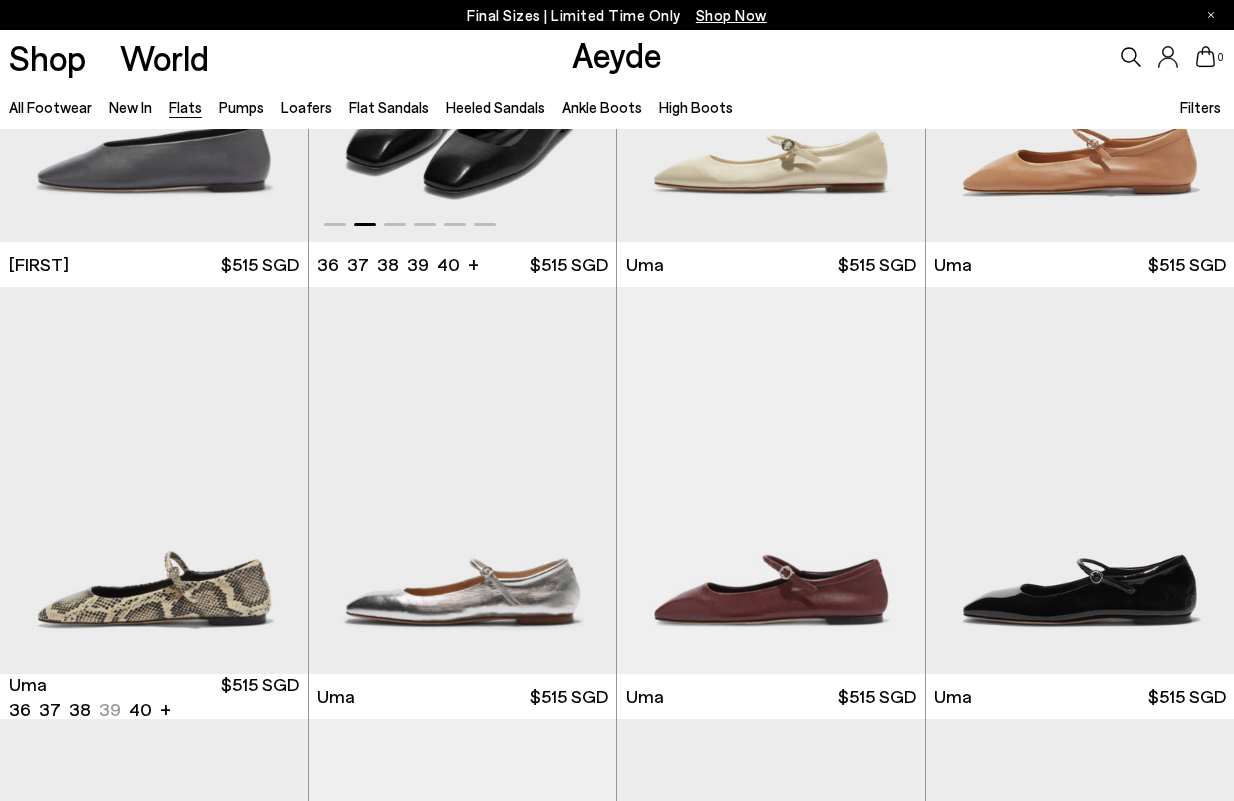 click on "Uma
36
37
37.5
38
38.5
+" at bounding box center [463, 264] 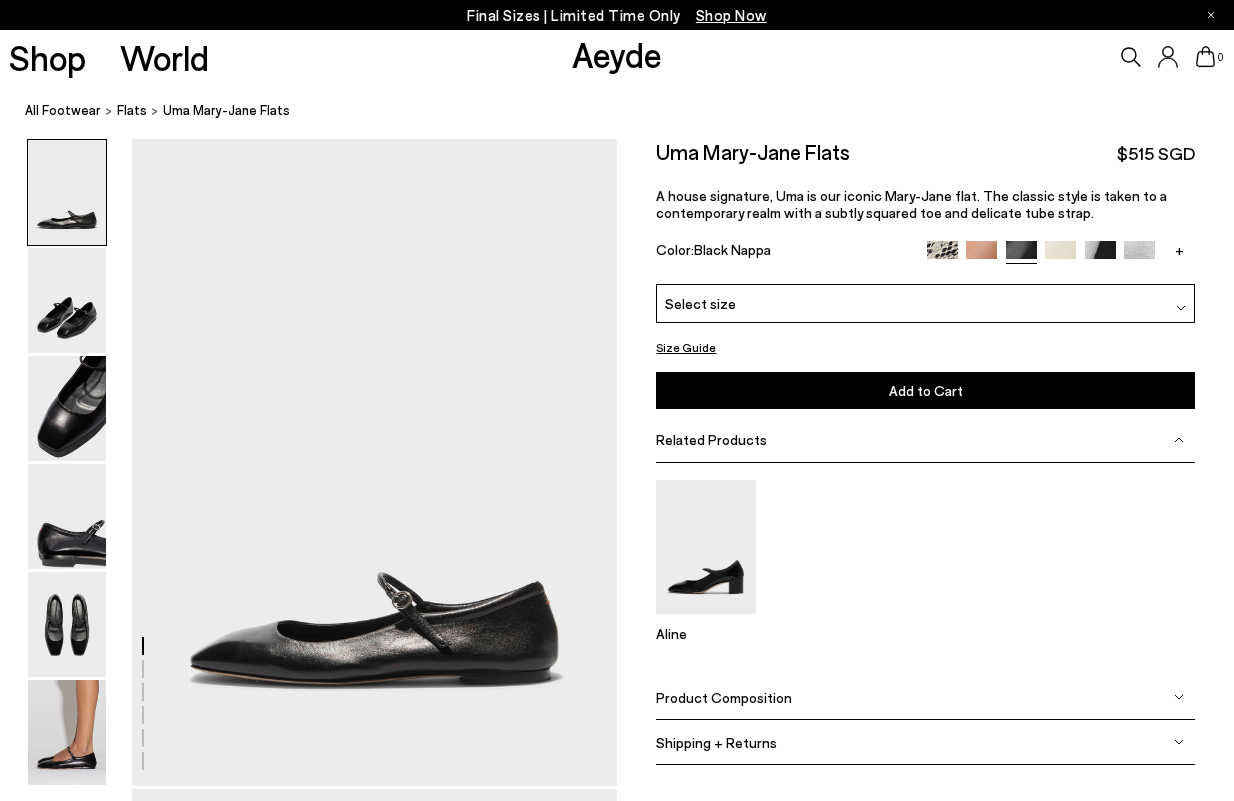 scroll, scrollTop: 0, scrollLeft: 0, axis: both 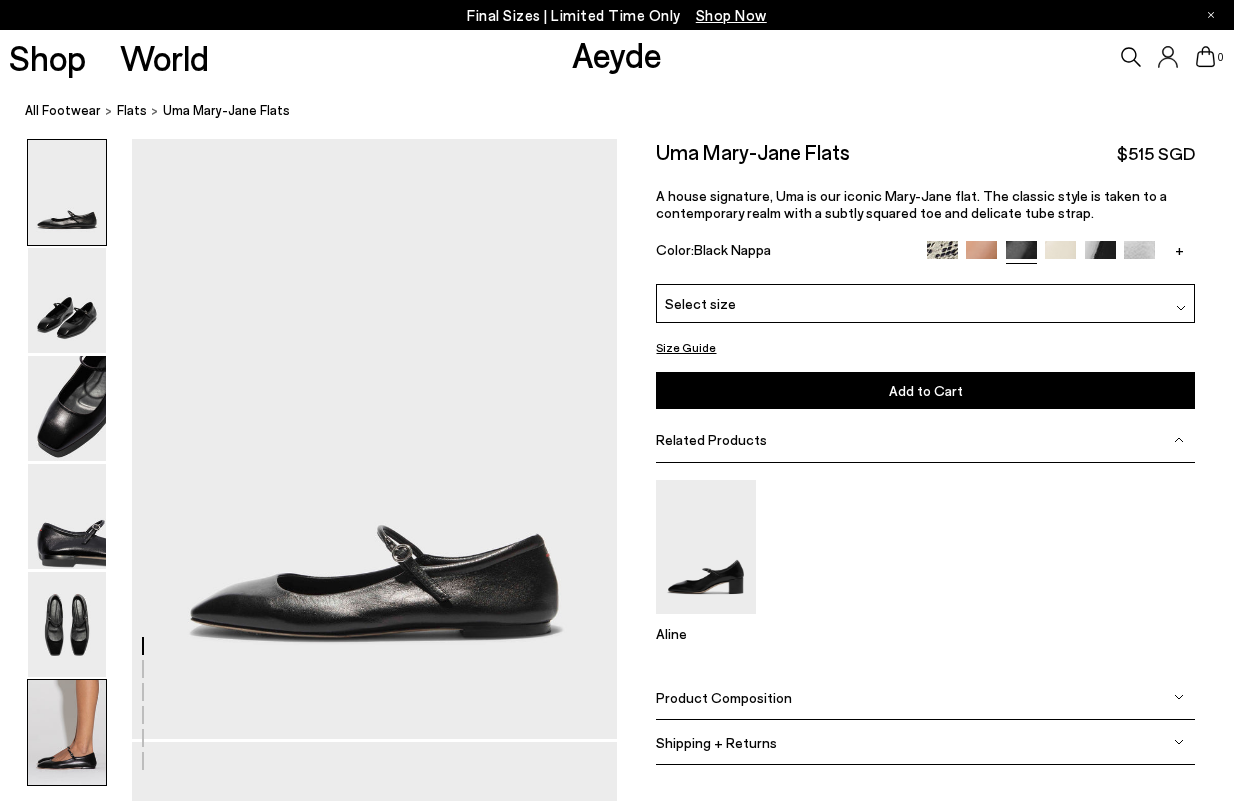 click at bounding box center (67, 732) 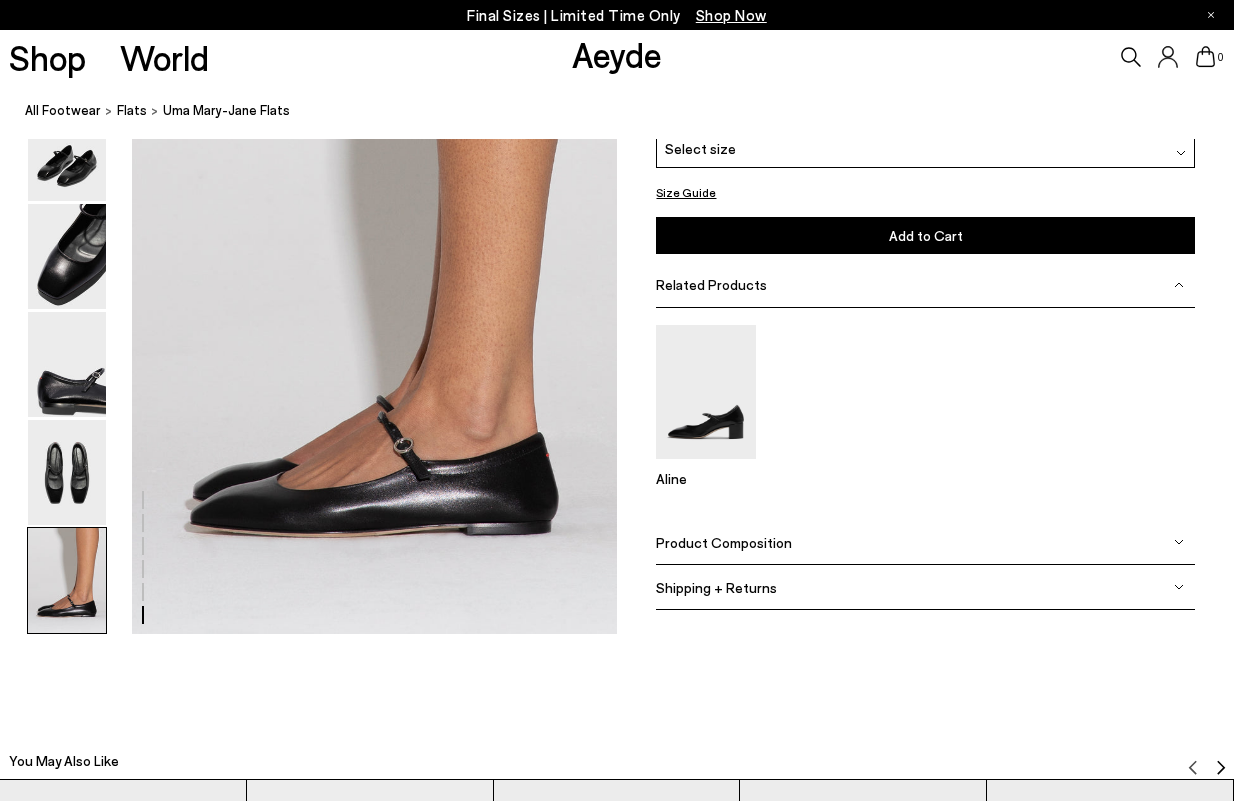 scroll, scrollTop: 3413, scrollLeft: 0, axis: vertical 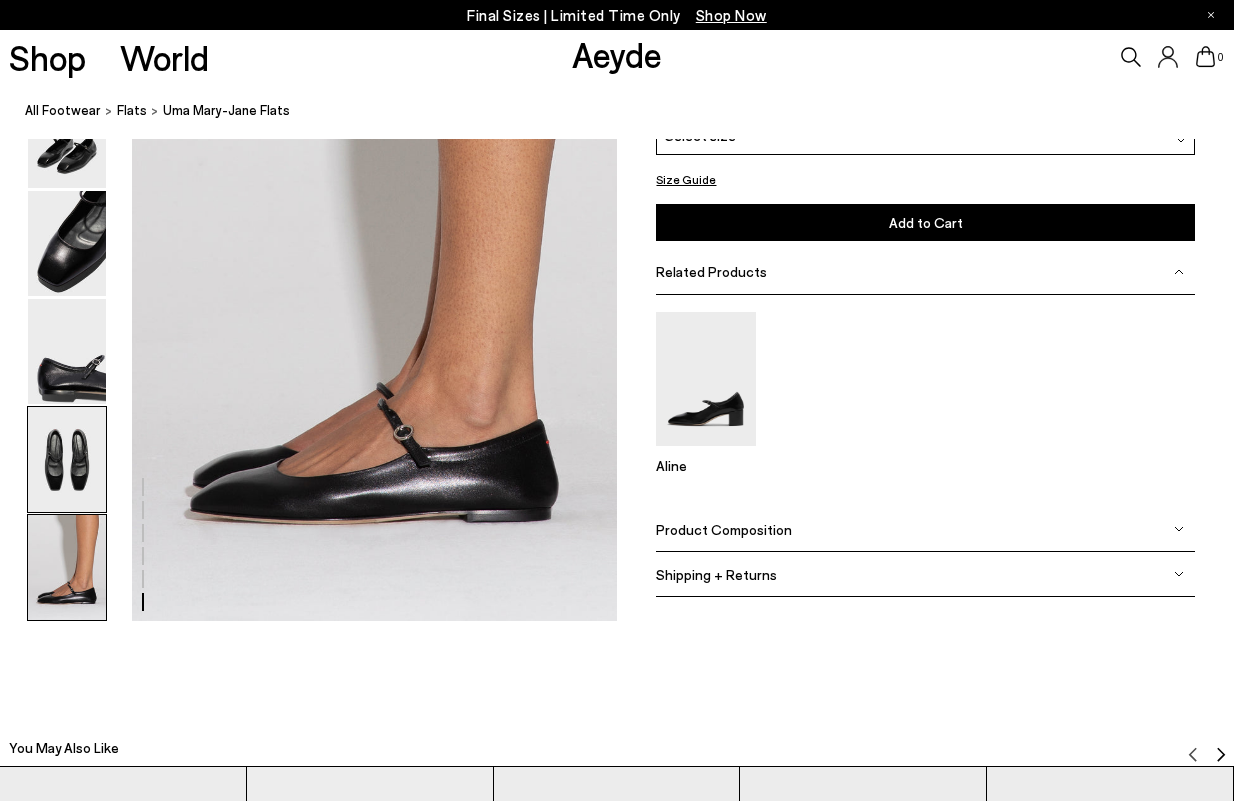 click at bounding box center (67, 459) 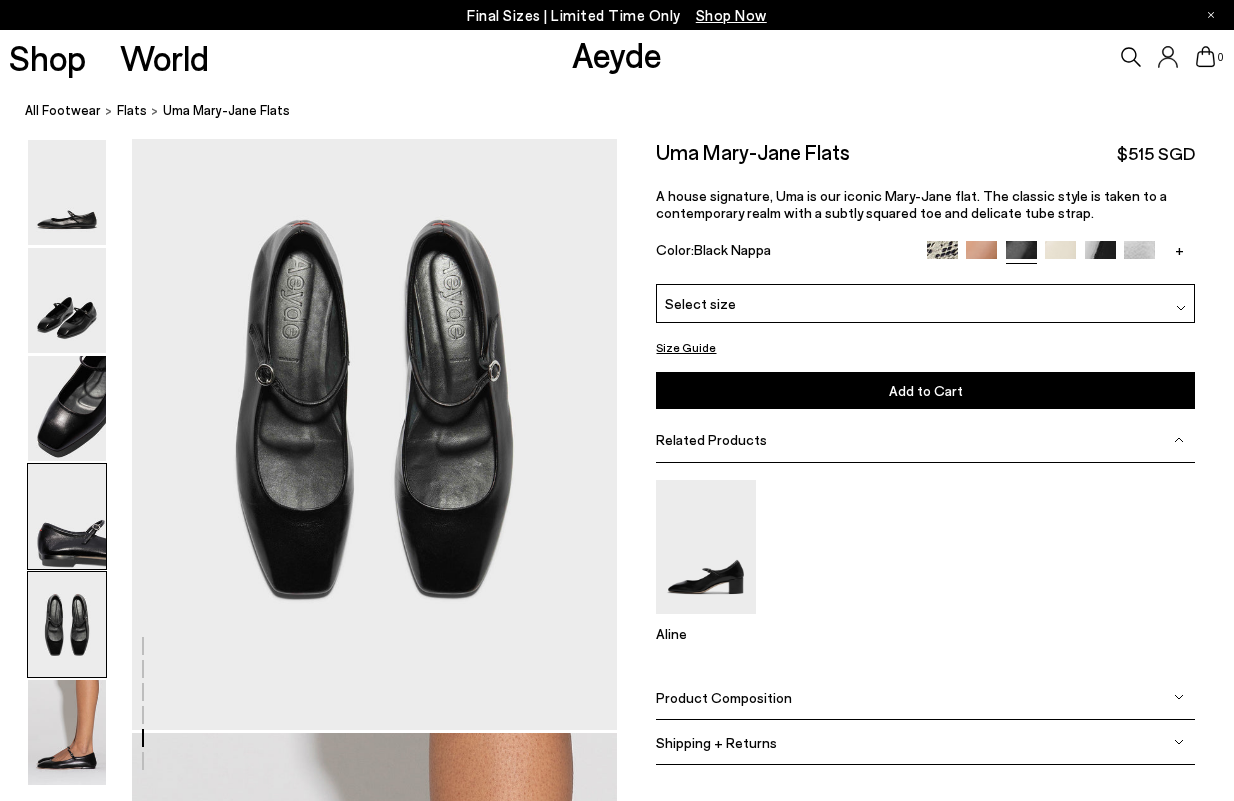 scroll, scrollTop: 2601, scrollLeft: 0, axis: vertical 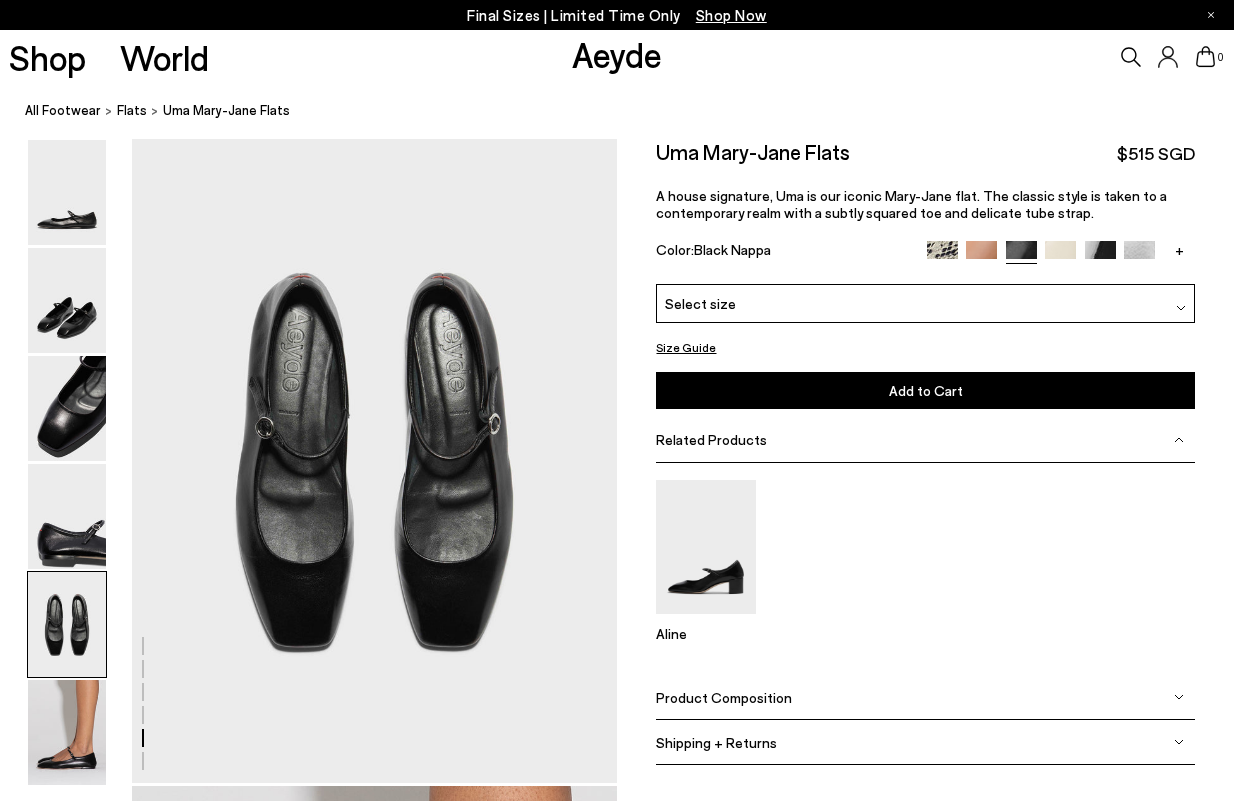 click at bounding box center [67, 624] 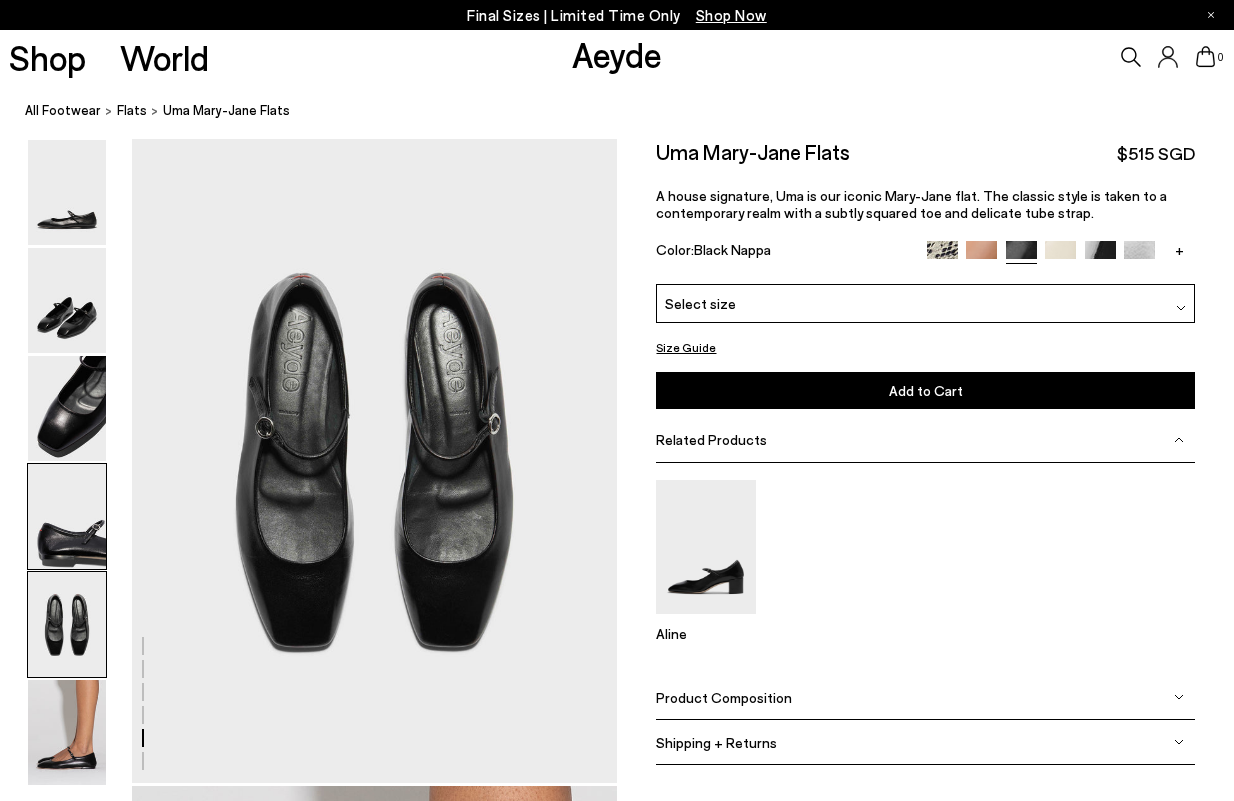 click at bounding box center [67, 516] 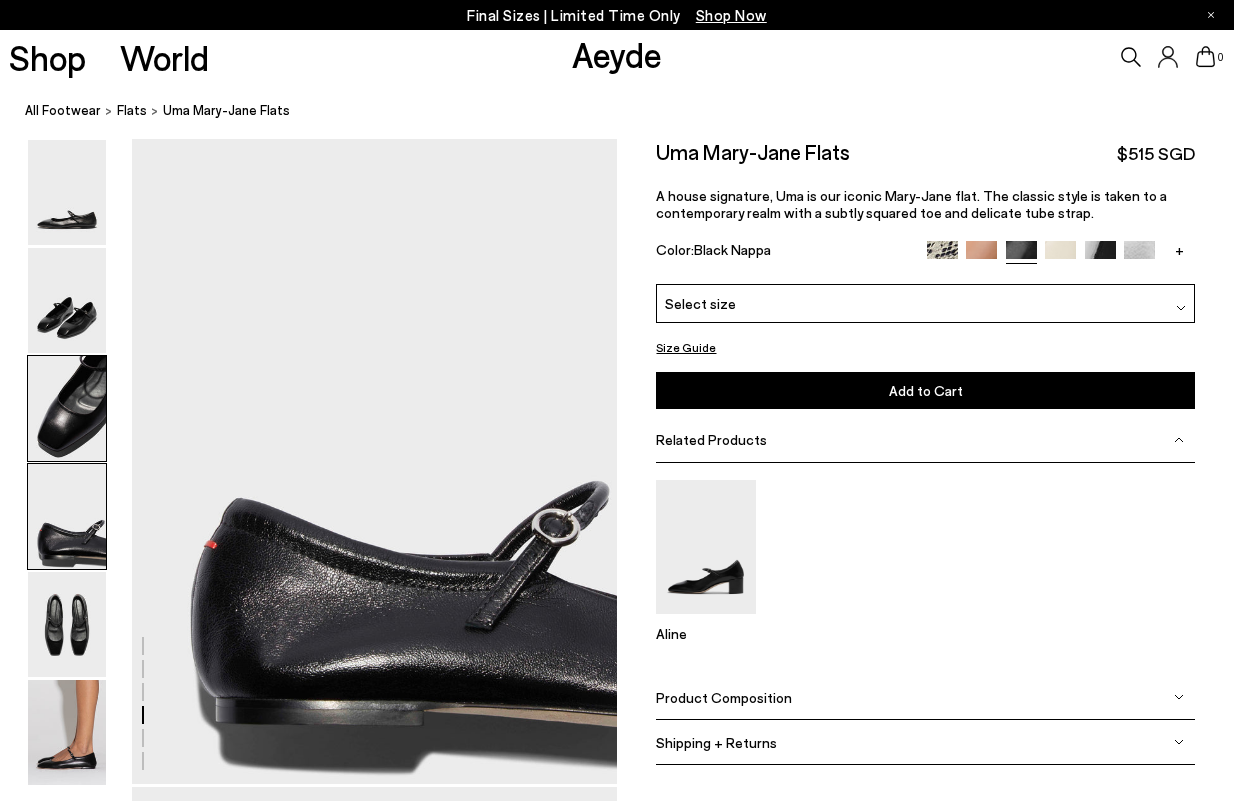 click at bounding box center (67, 408) 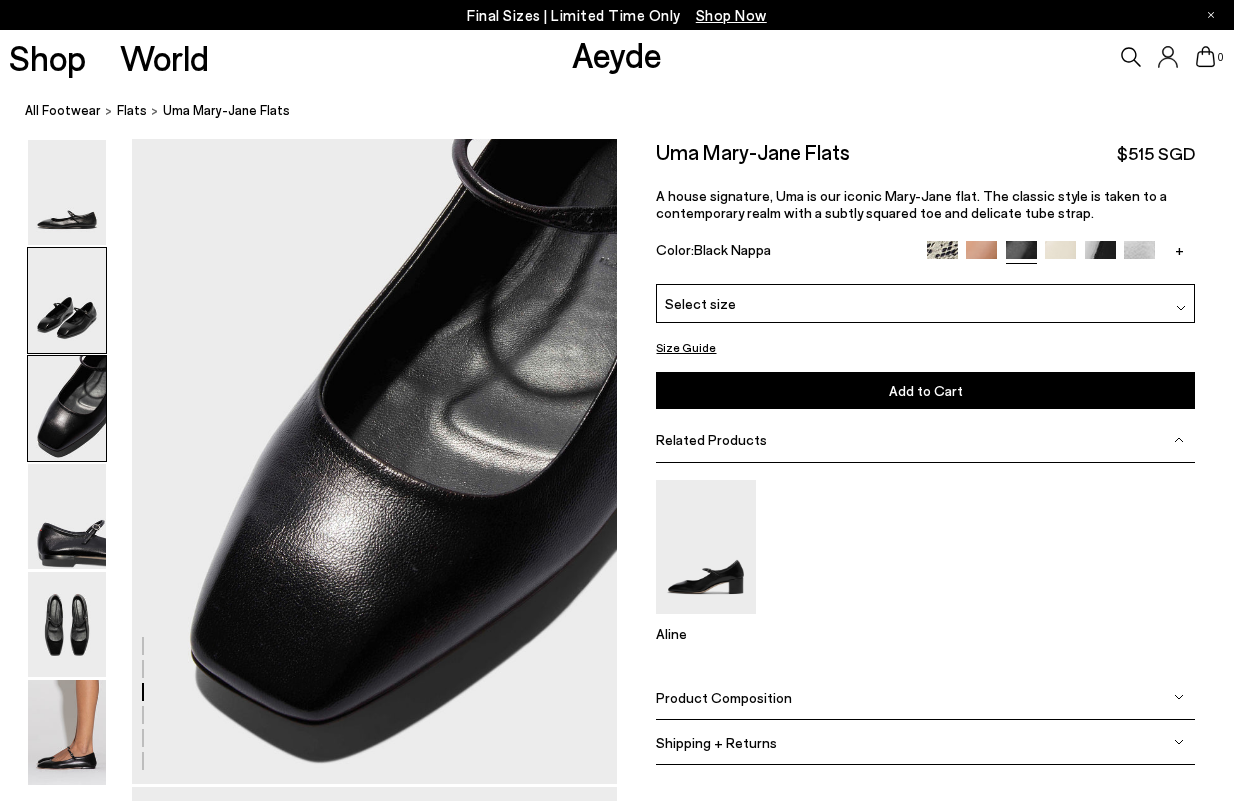 click at bounding box center (67, 300) 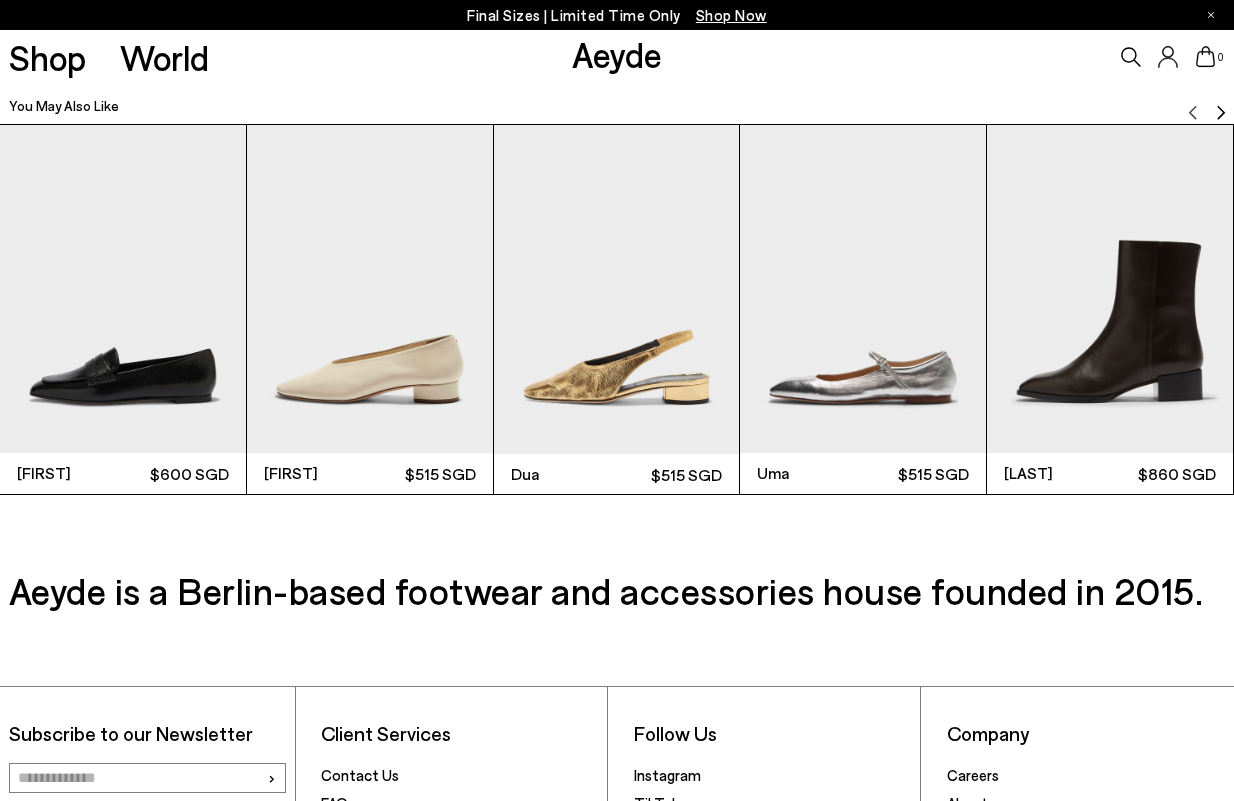 scroll, scrollTop: 3415, scrollLeft: 0, axis: vertical 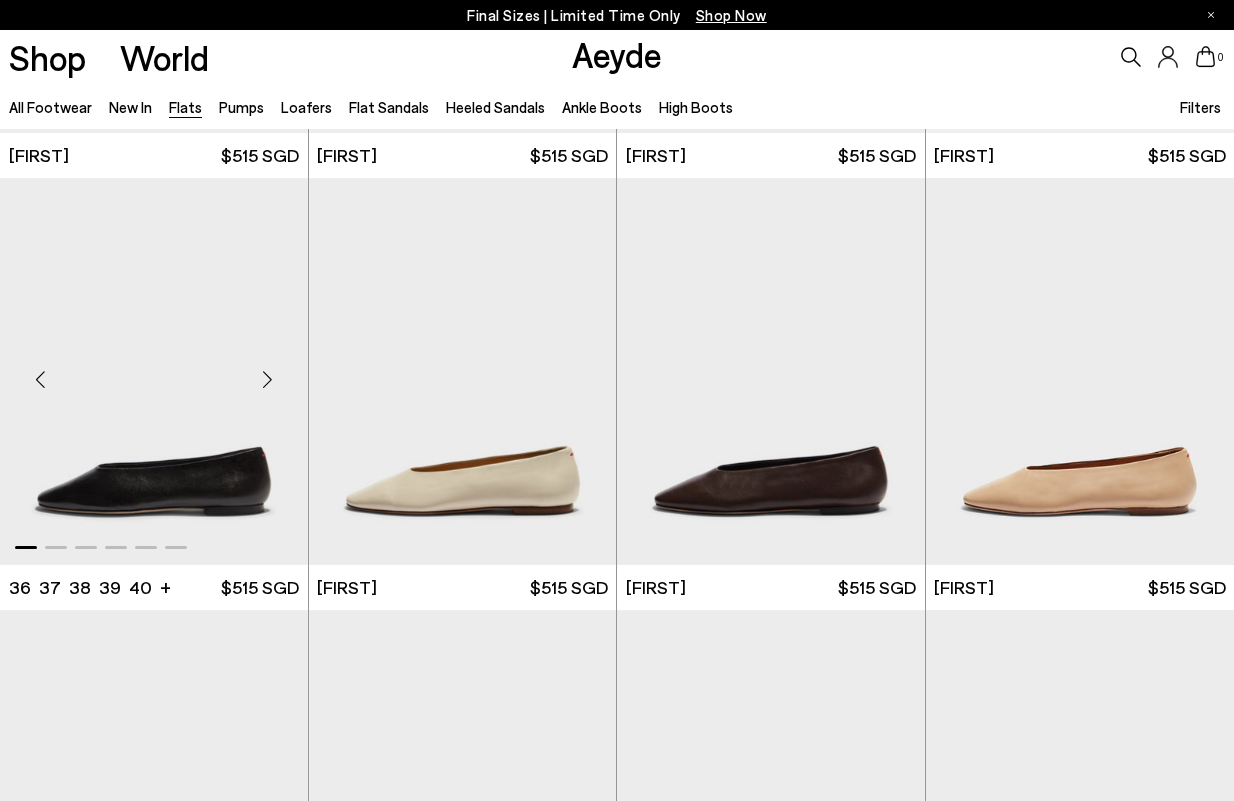 click at bounding box center (154, 371) 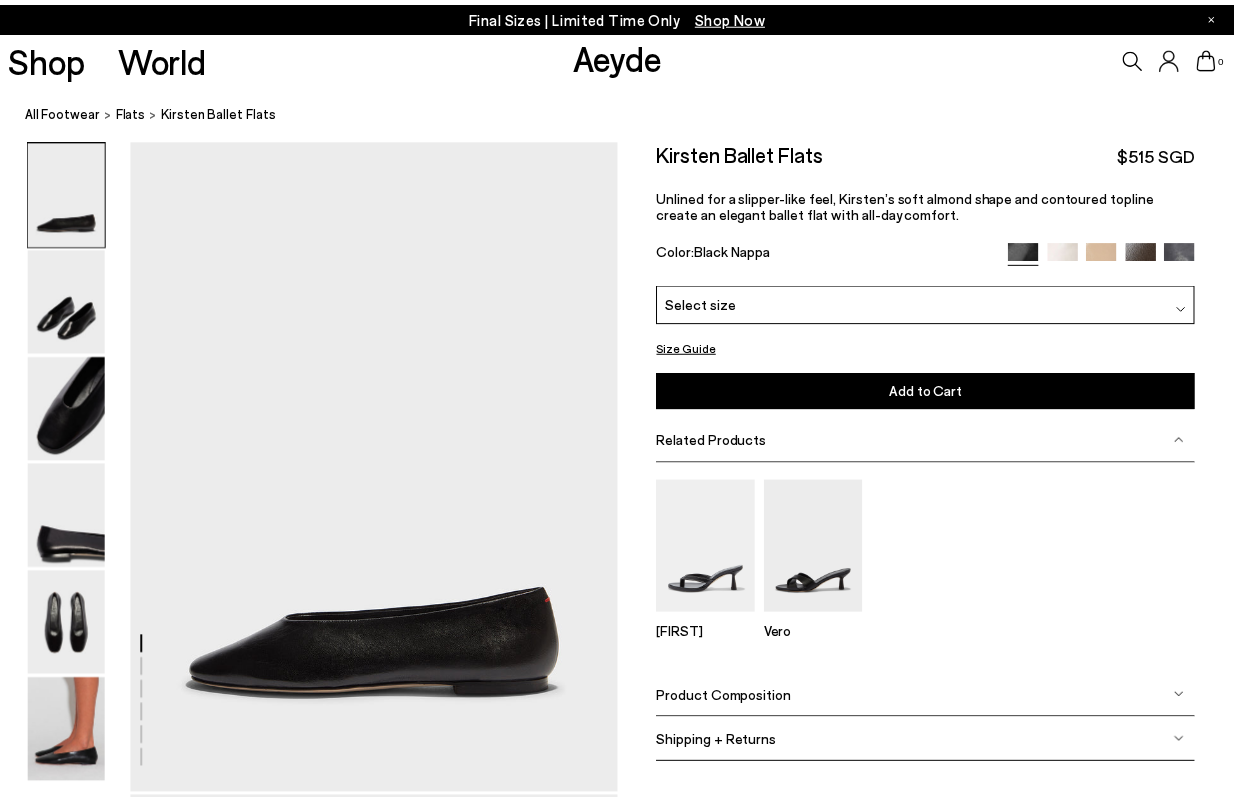 scroll, scrollTop: 0, scrollLeft: 0, axis: both 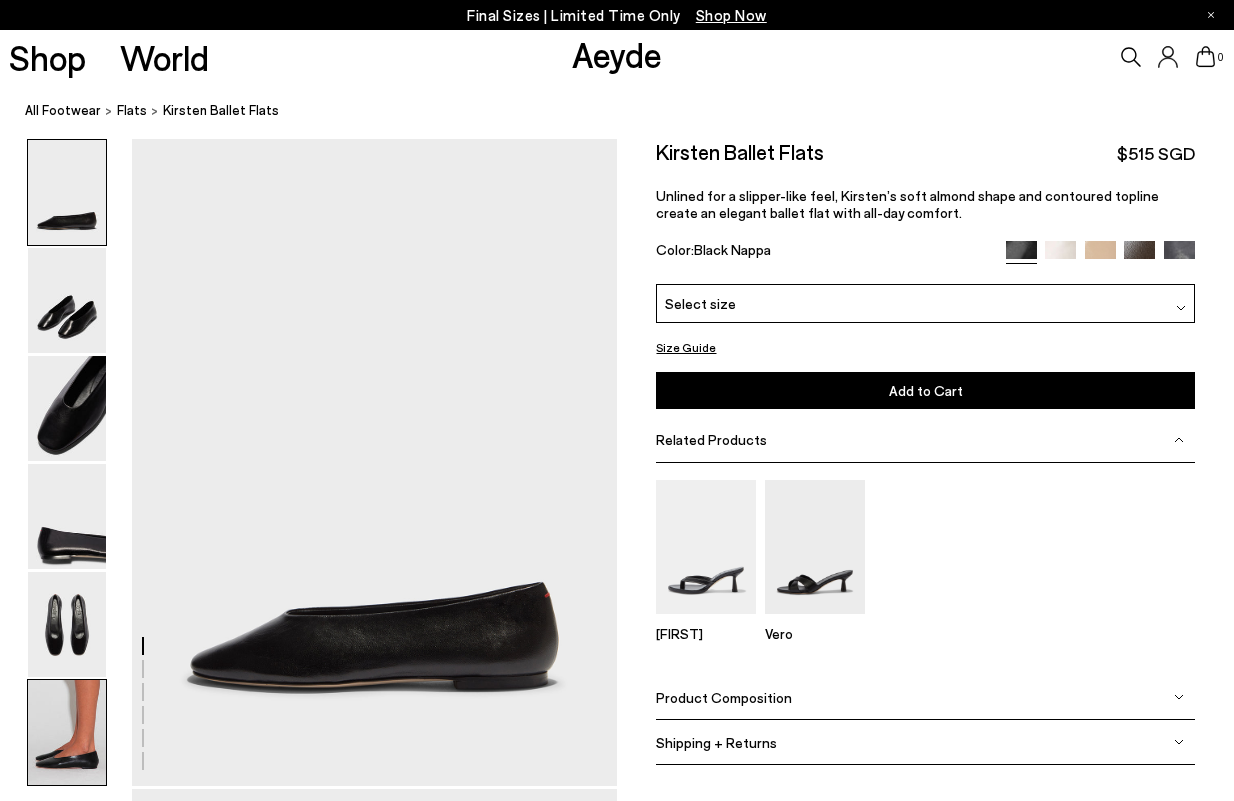 click at bounding box center (67, 732) 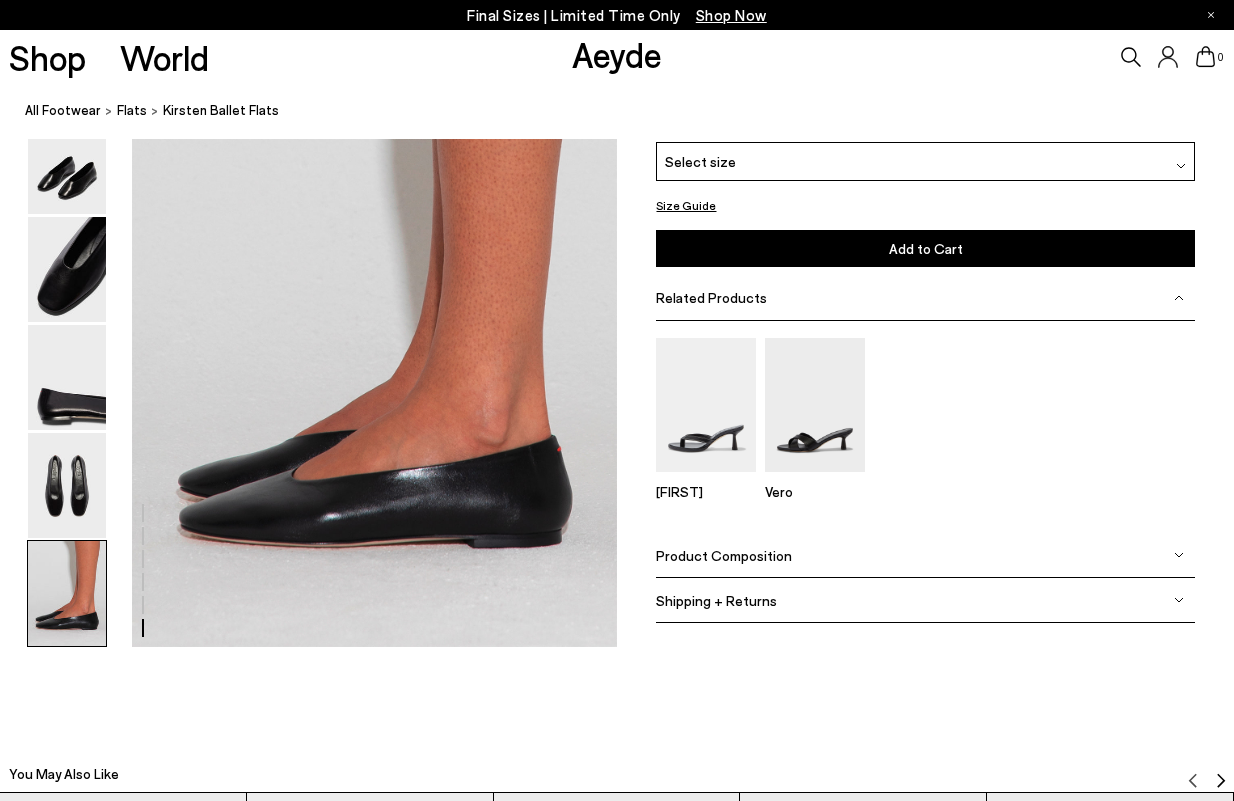 scroll, scrollTop: 3413, scrollLeft: 0, axis: vertical 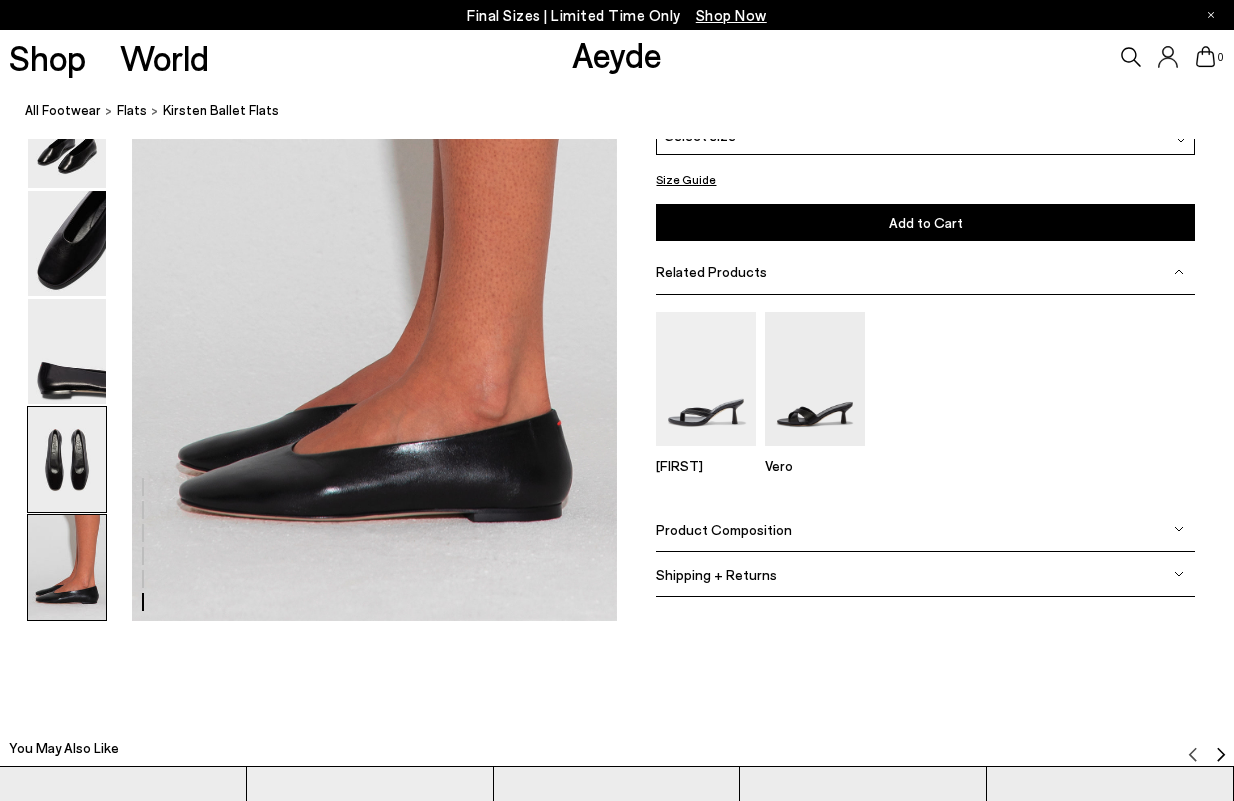 click at bounding box center [67, 459] 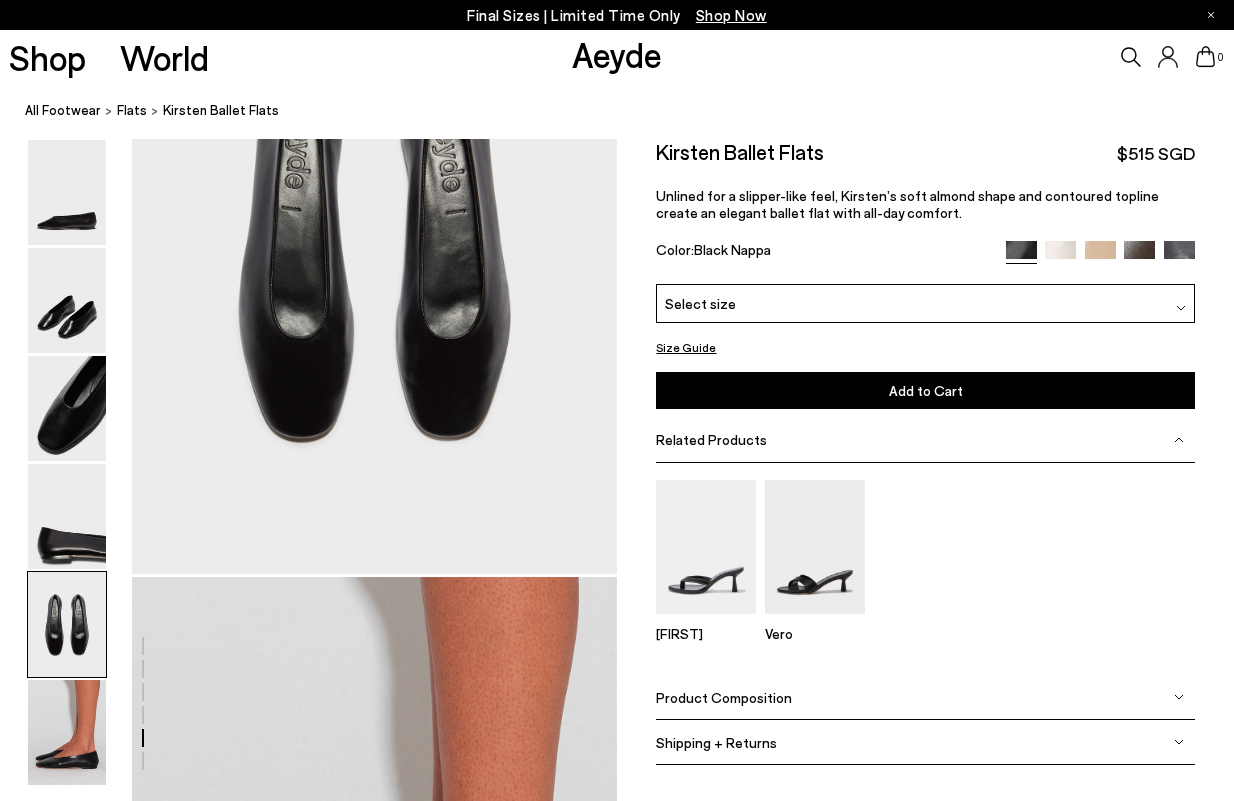 scroll, scrollTop: 2649, scrollLeft: 0, axis: vertical 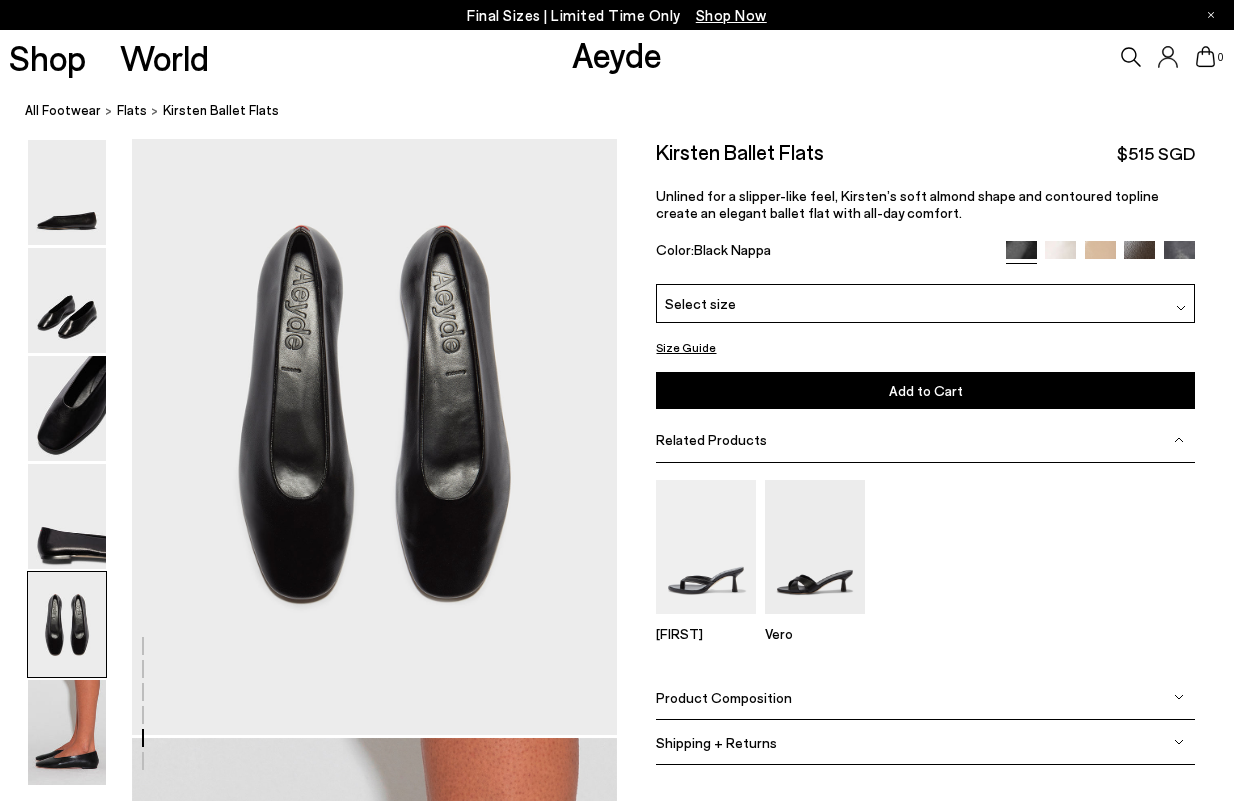 click at bounding box center (1139, 256) 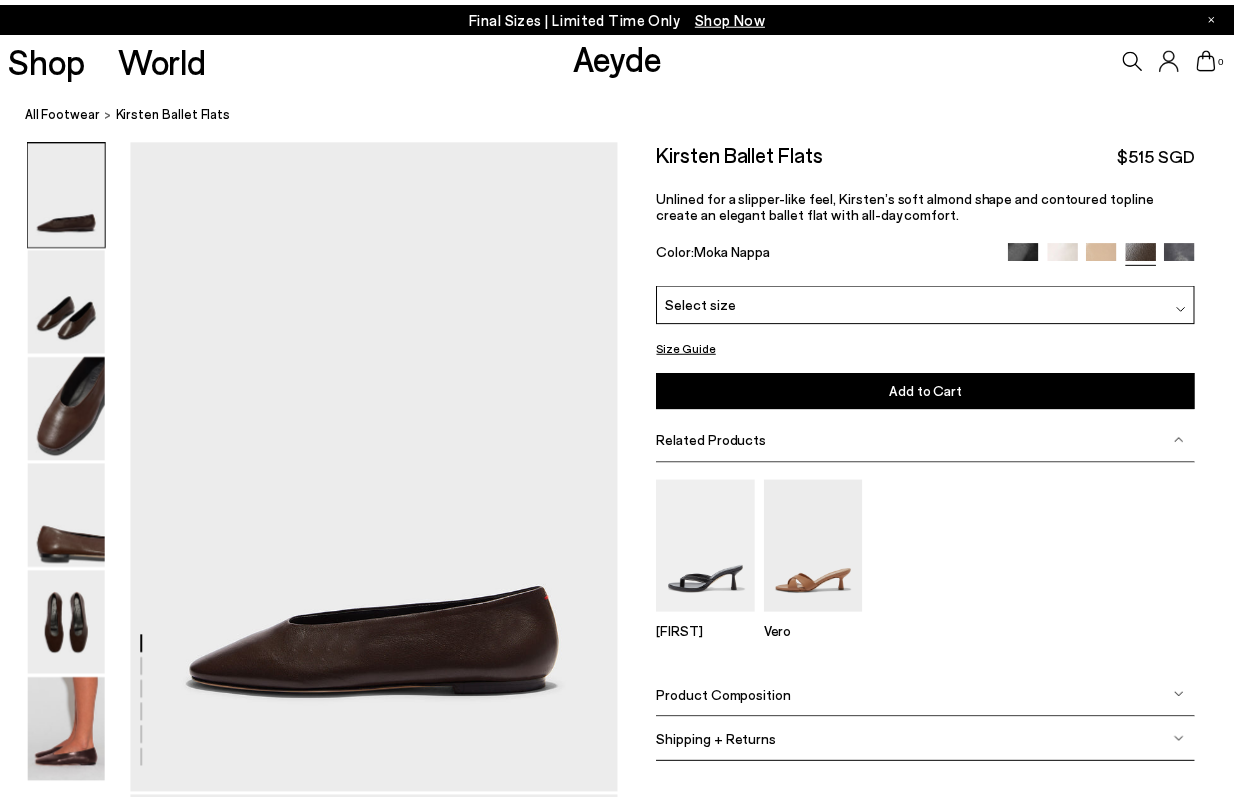 scroll, scrollTop: 0, scrollLeft: 0, axis: both 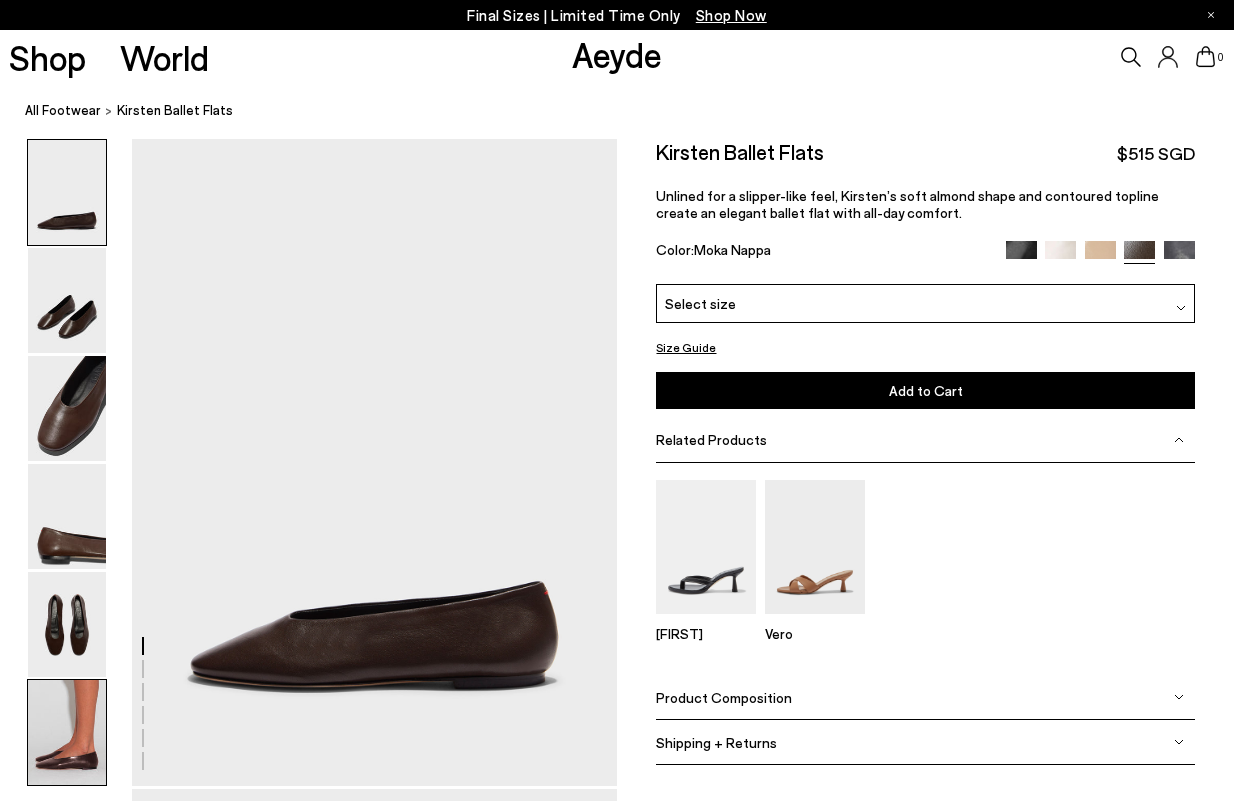 click at bounding box center [67, 732] 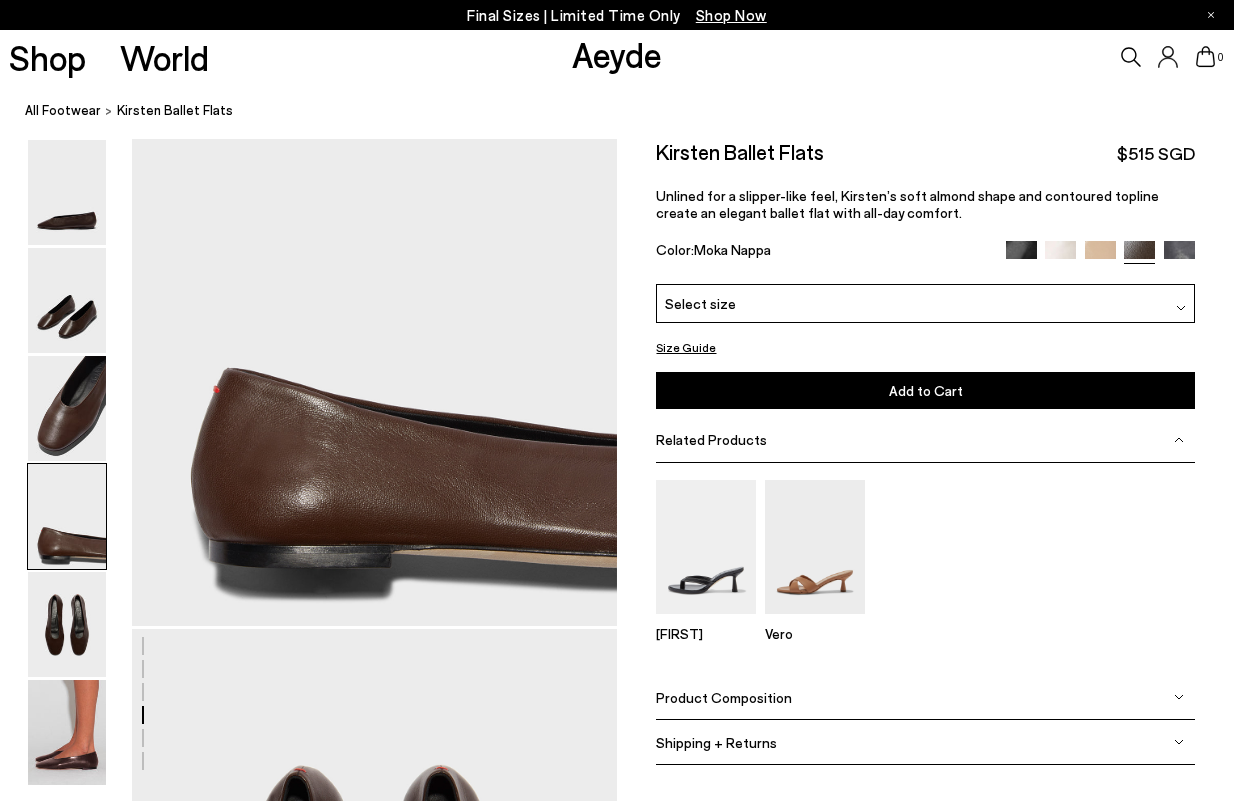 scroll, scrollTop: 4826, scrollLeft: 0, axis: vertical 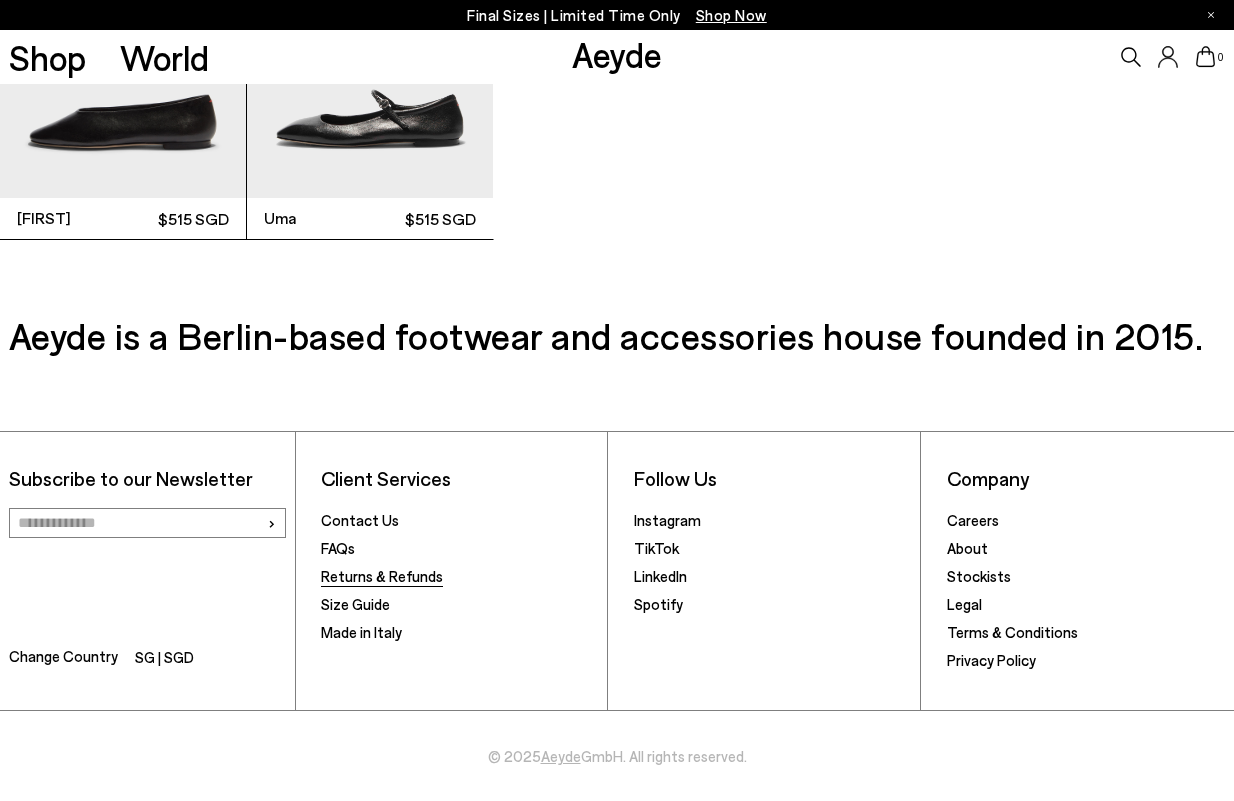 click on "Returns & Refunds" at bounding box center (382, 576) 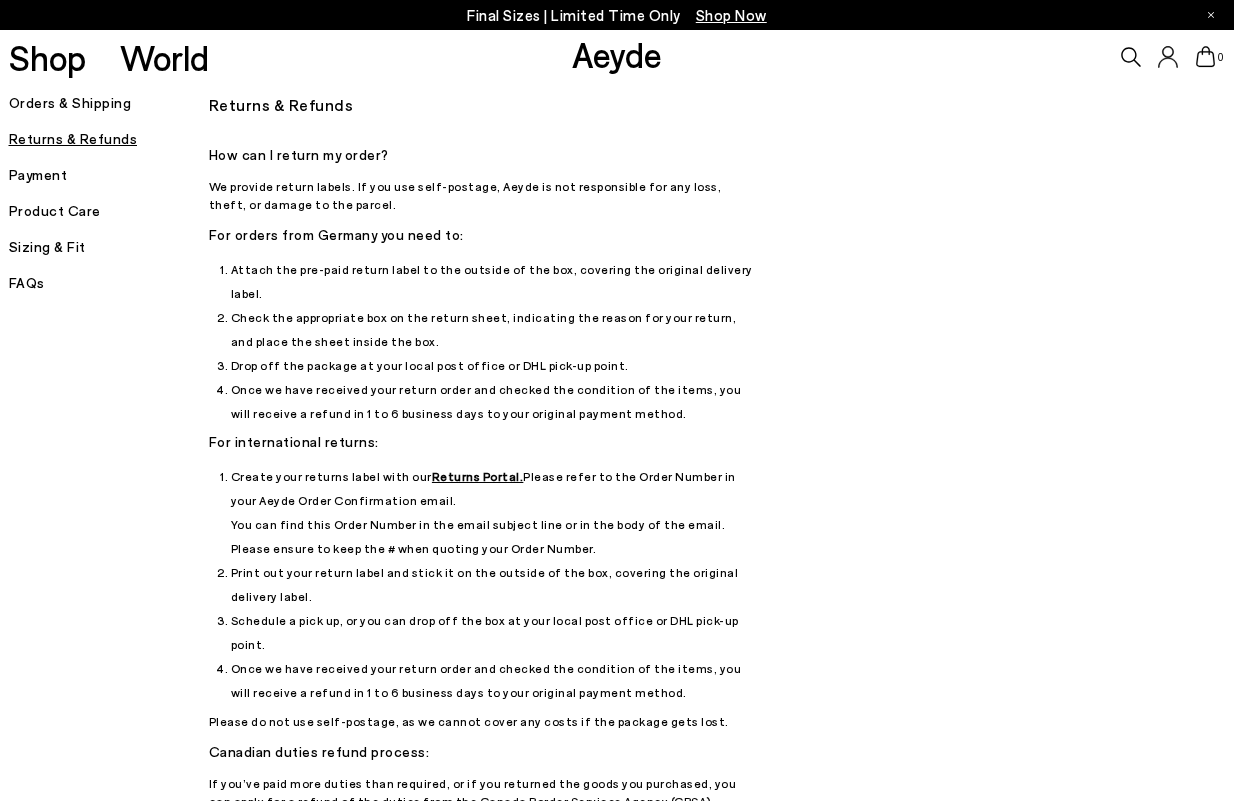 scroll, scrollTop: 153, scrollLeft: 0, axis: vertical 